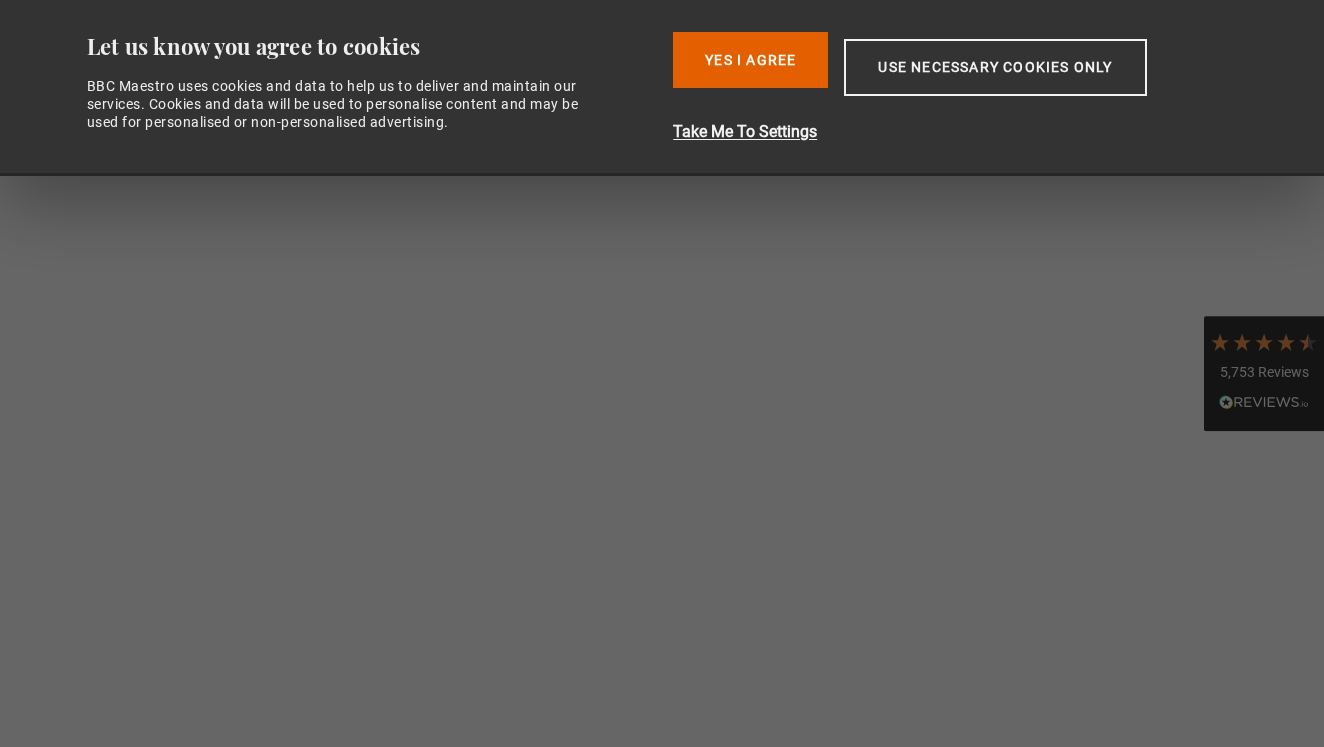scroll, scrollTop: 0, scrollLeft: 0, axis: both 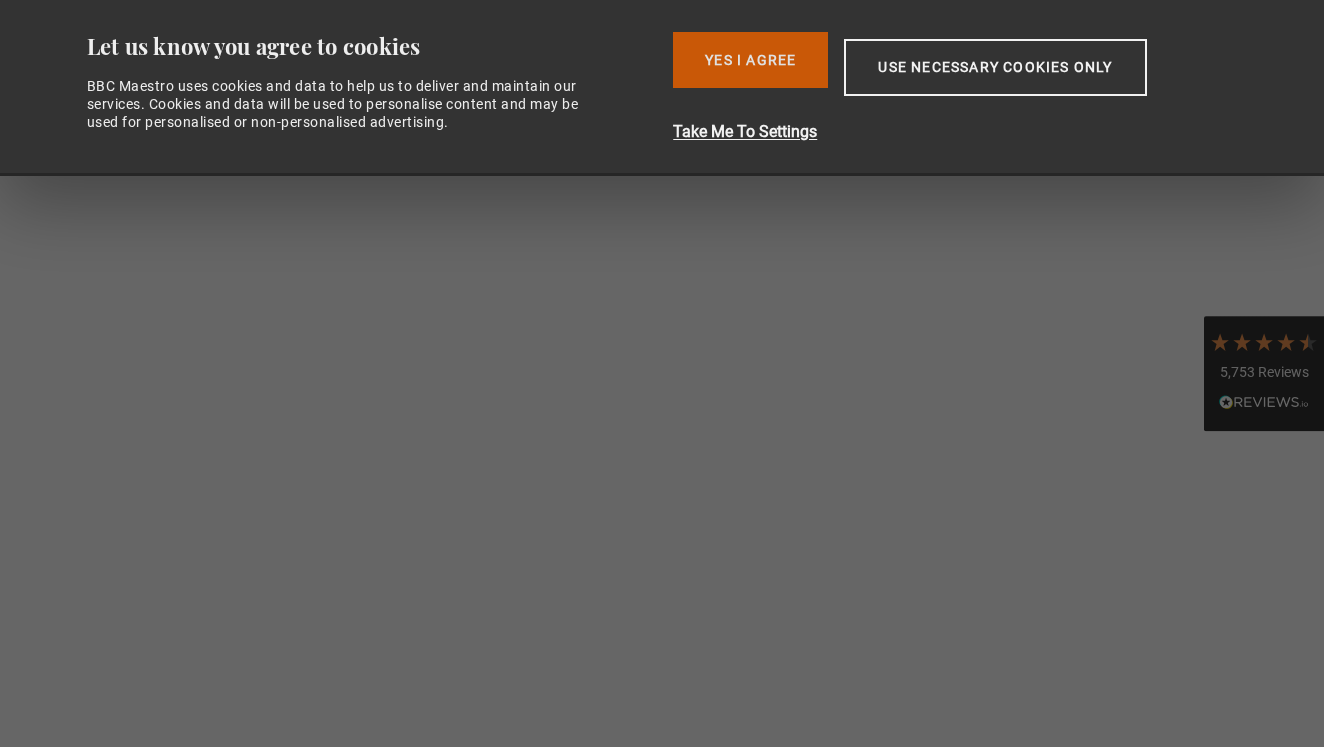 click on "Yes I Agree" at bounding box center [750, 60] 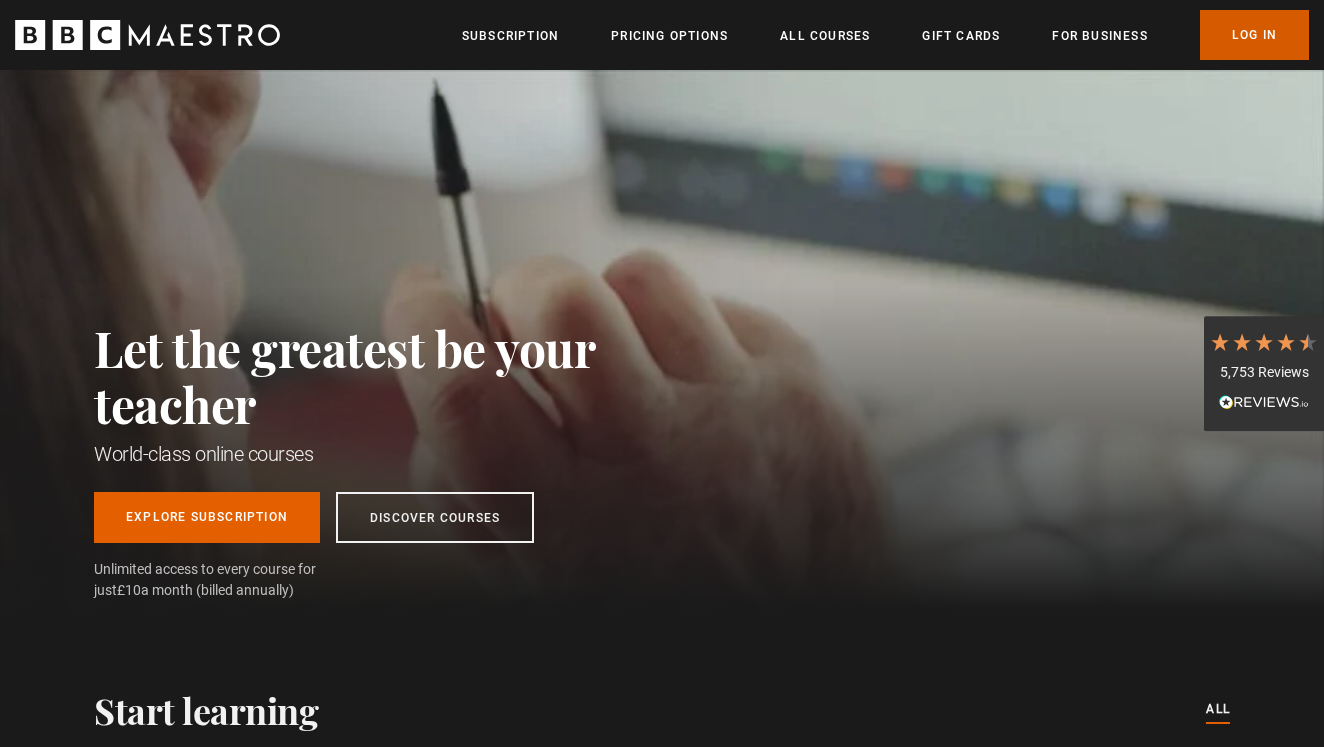 scroll, scrollTop: 0, scrollLeft: 2096, axis: horizontal 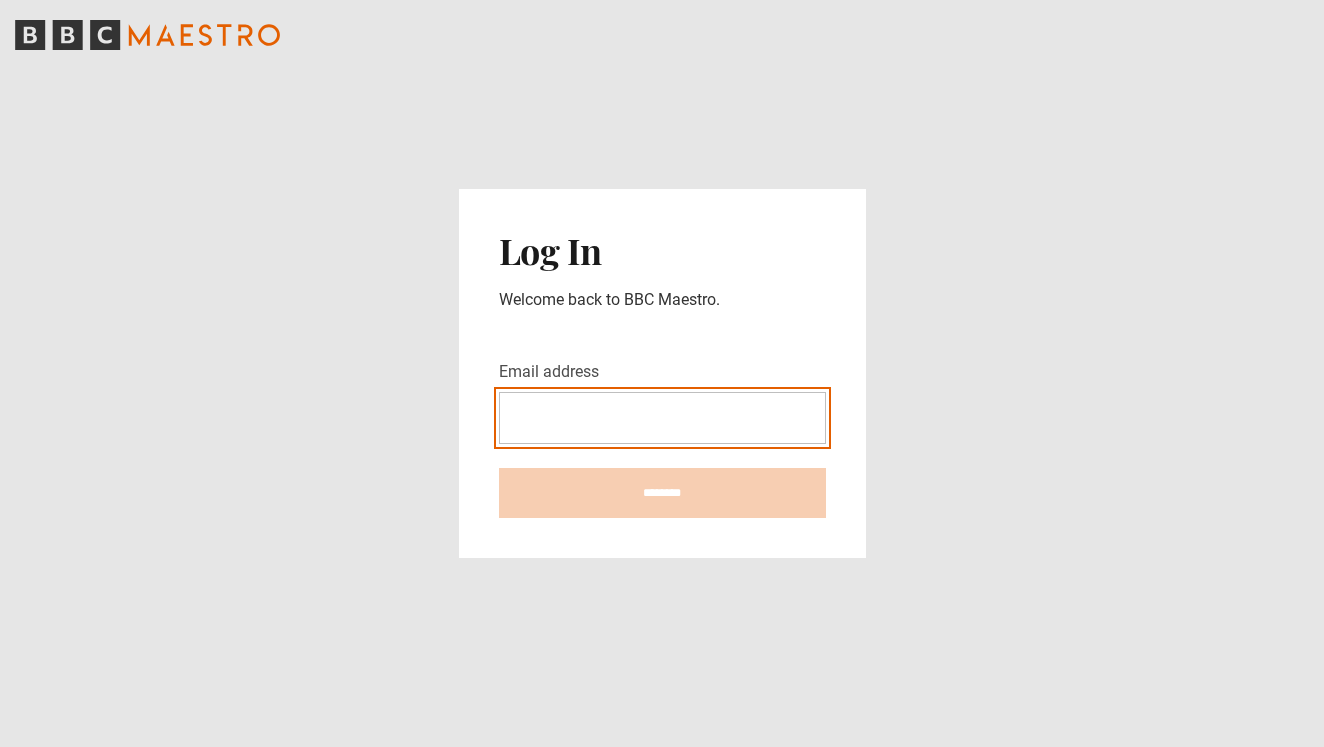 type on "**********" 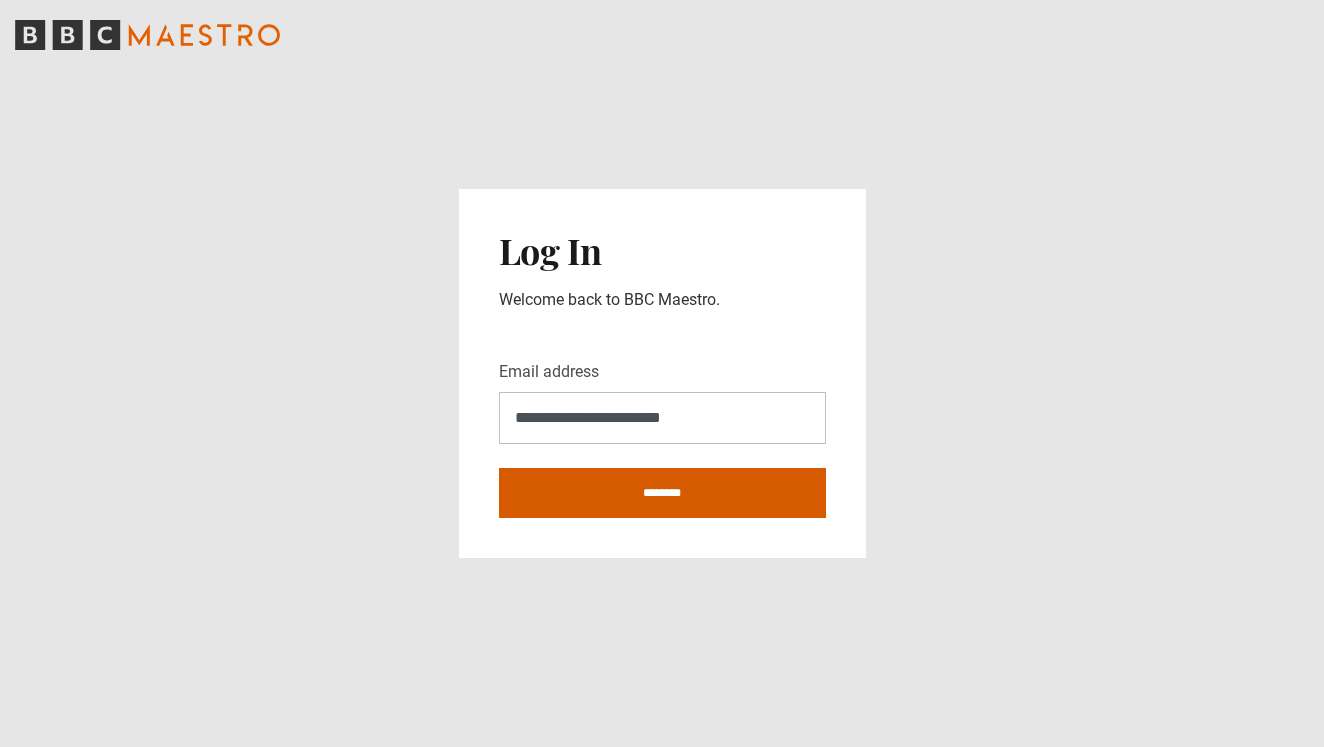 click on "********" at bounding box center (662, 493) 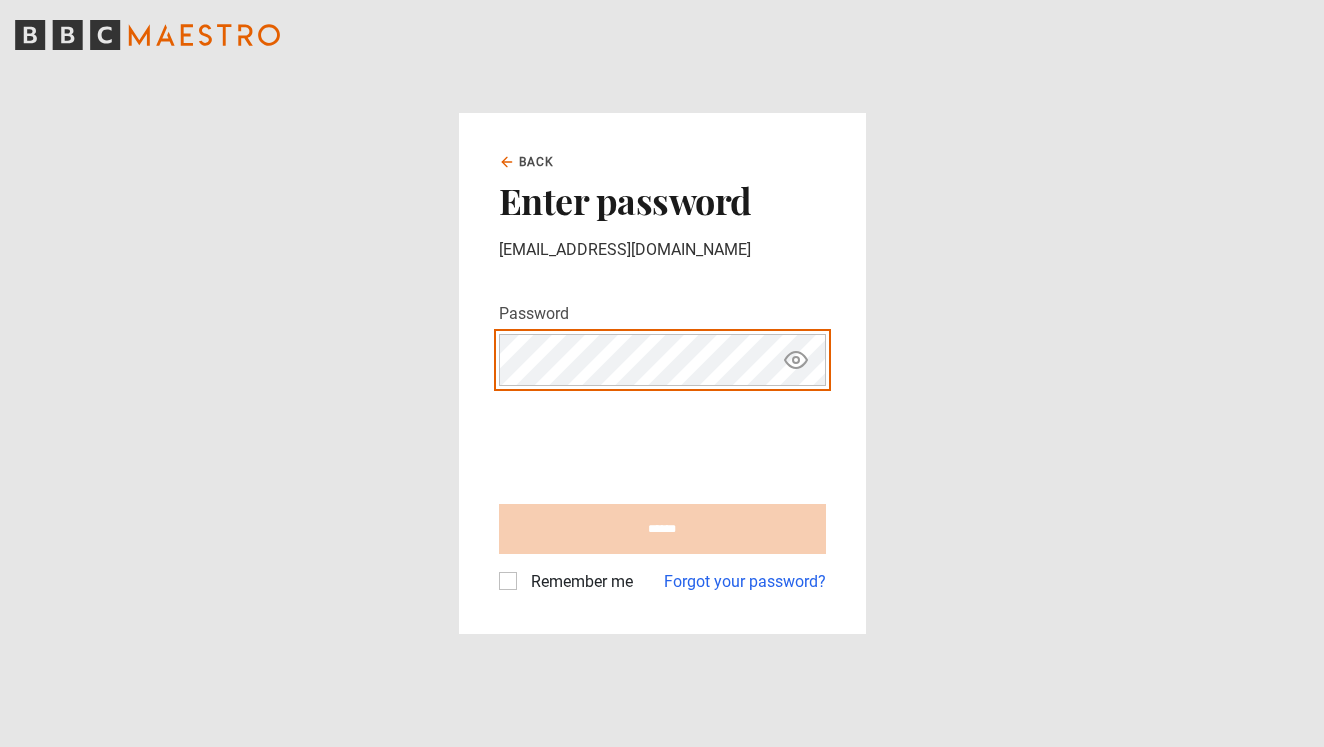 scroll, scrollTop: 0, scrollLeft: 0, axis: both 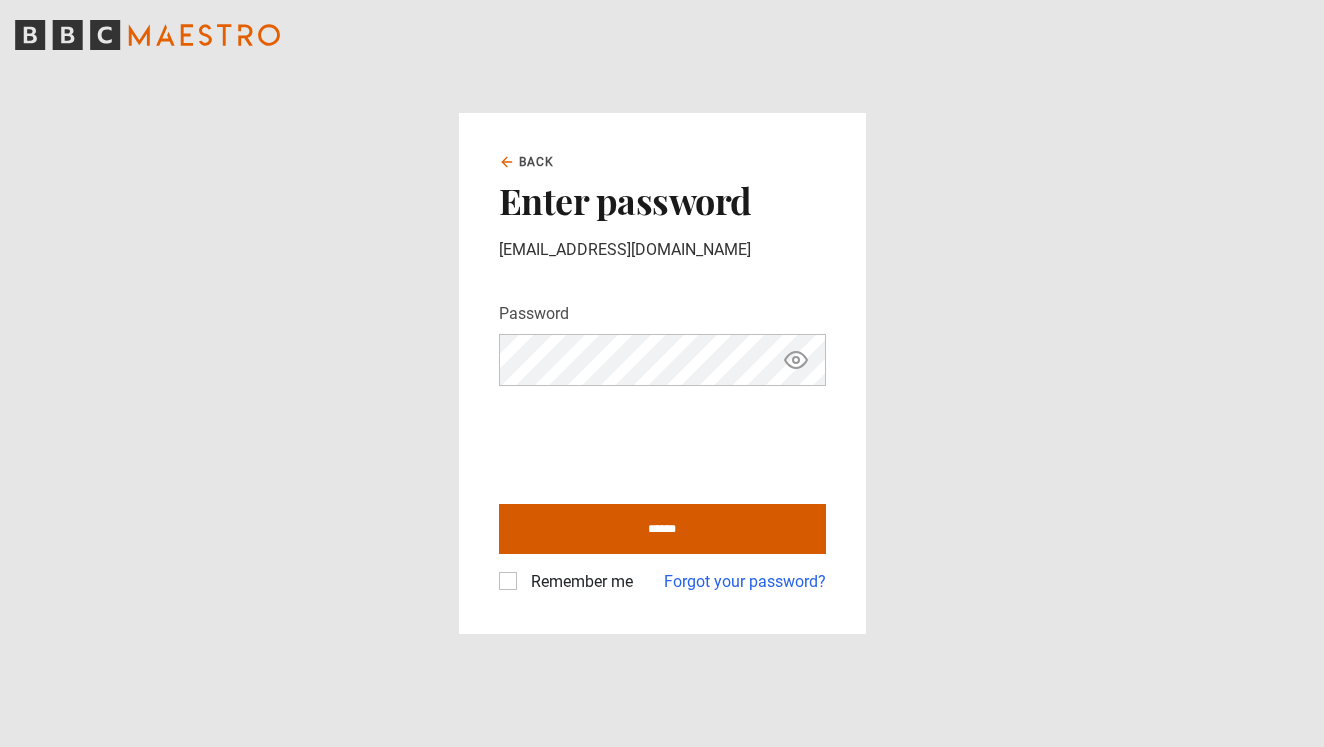 click on "******" at bounding box center [662, 529] 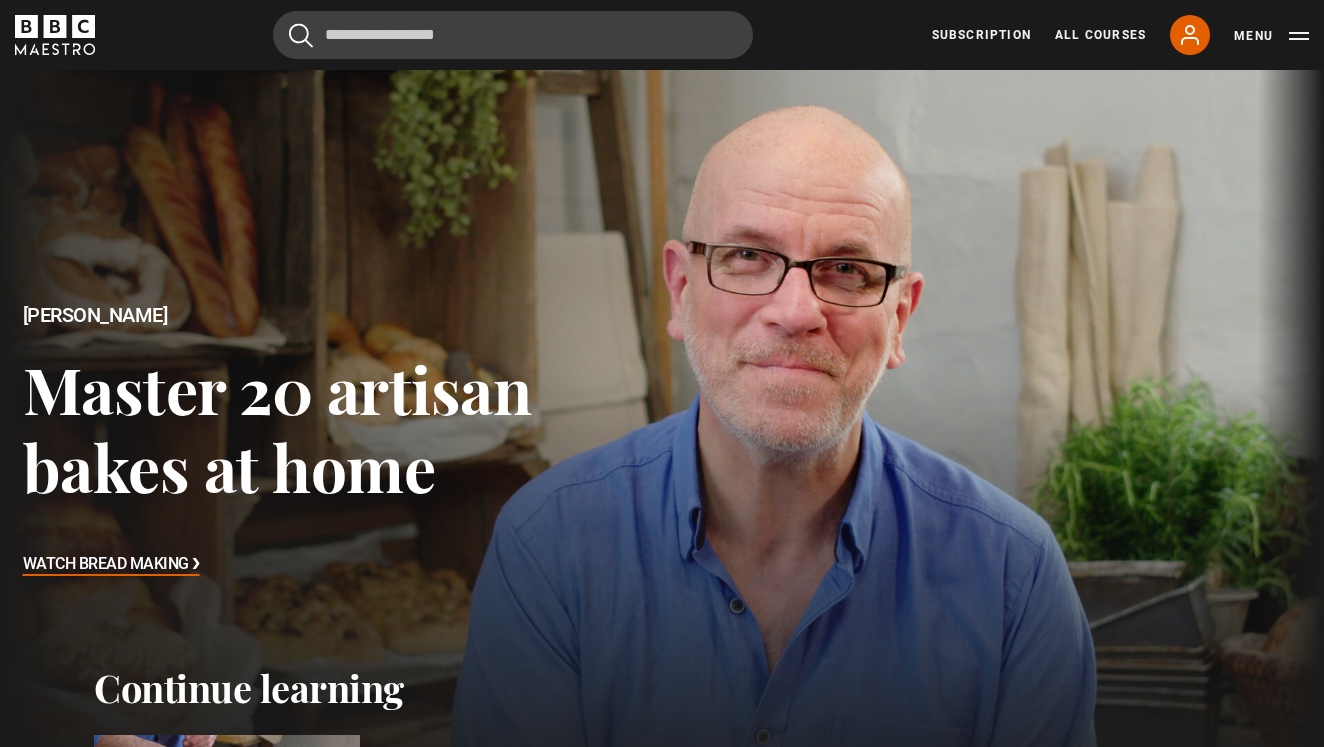 scroll, scrollTop: 0, scrollLeft: 0, axis: both 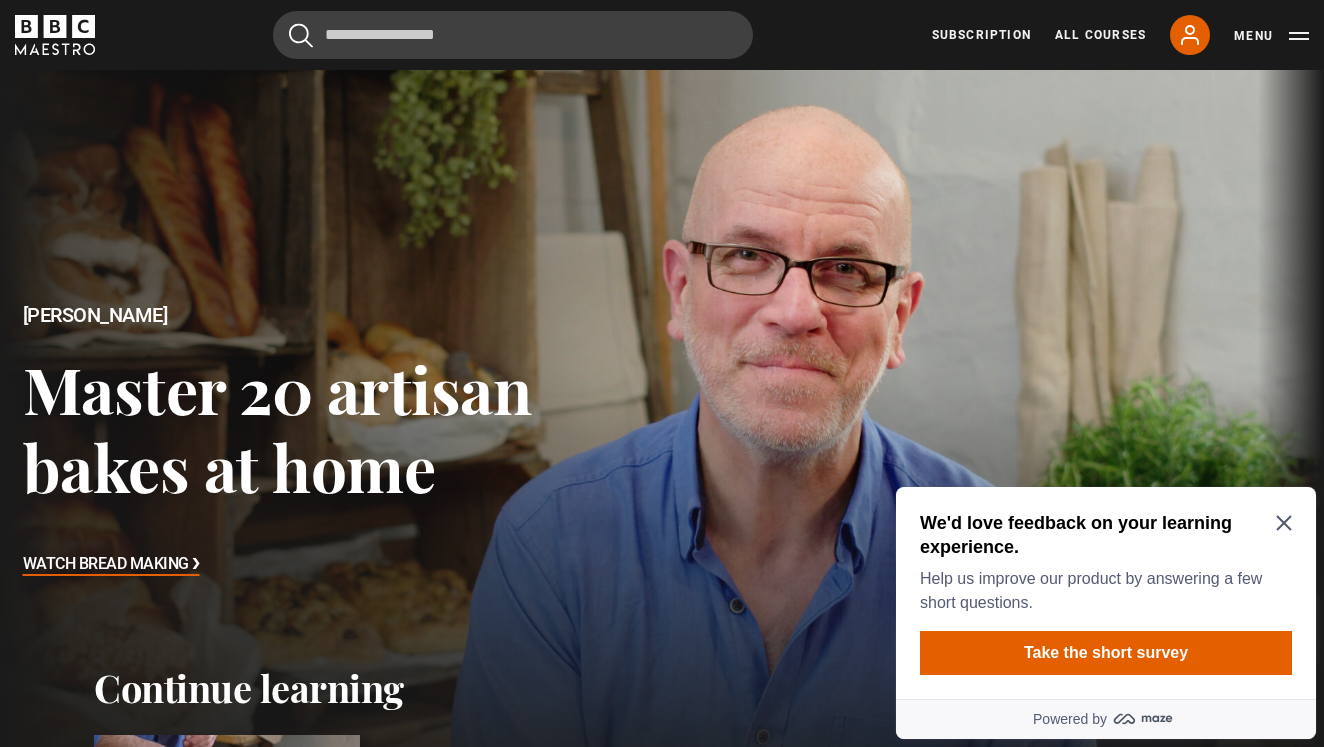click 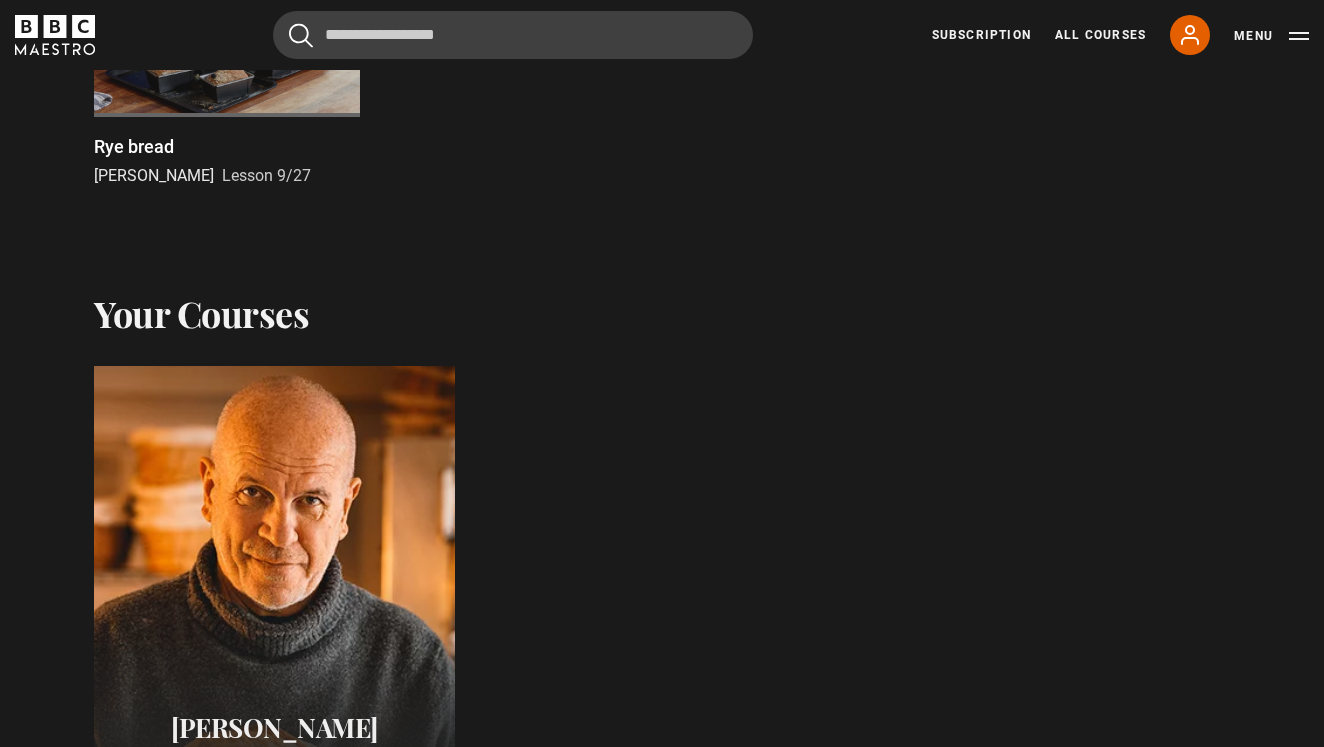scroll, scrollTop: 768, scrollLeft: 0, axis: vertical 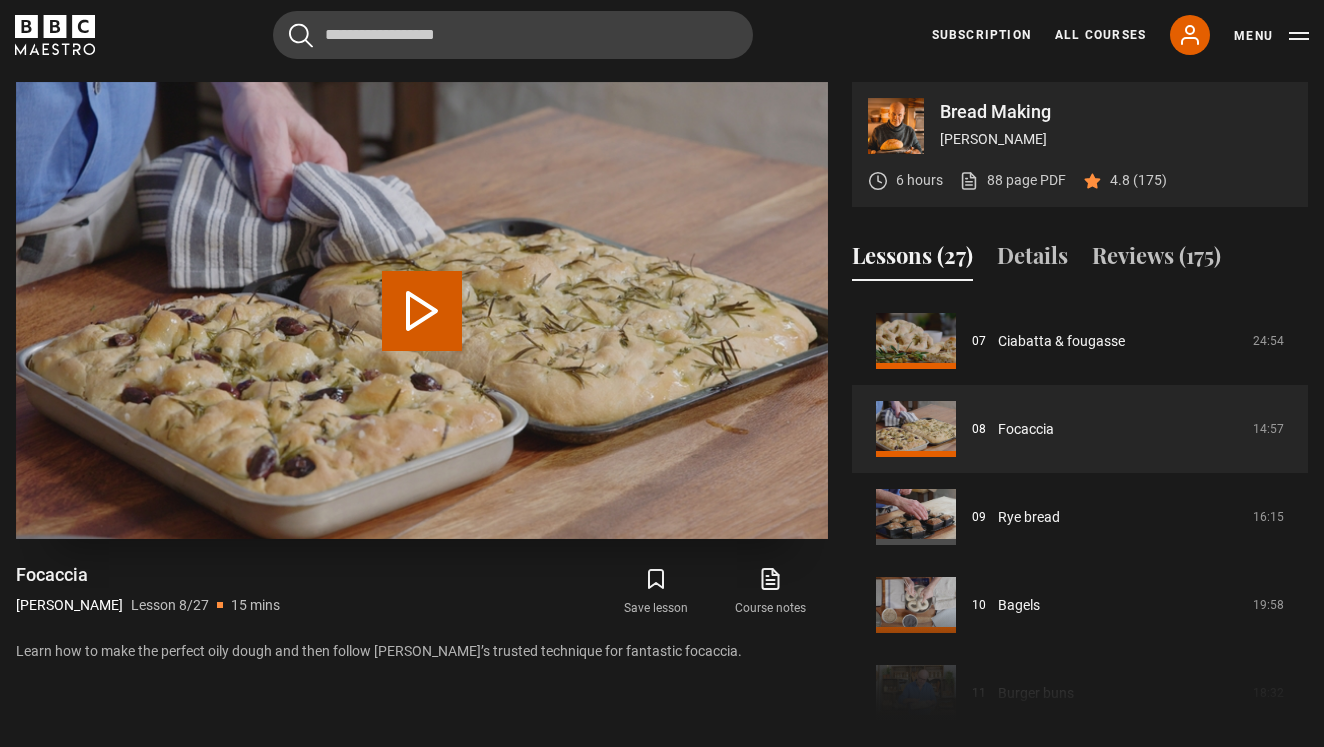 click on "Play Lesson Focaccia" at bounding box center (422, 311) 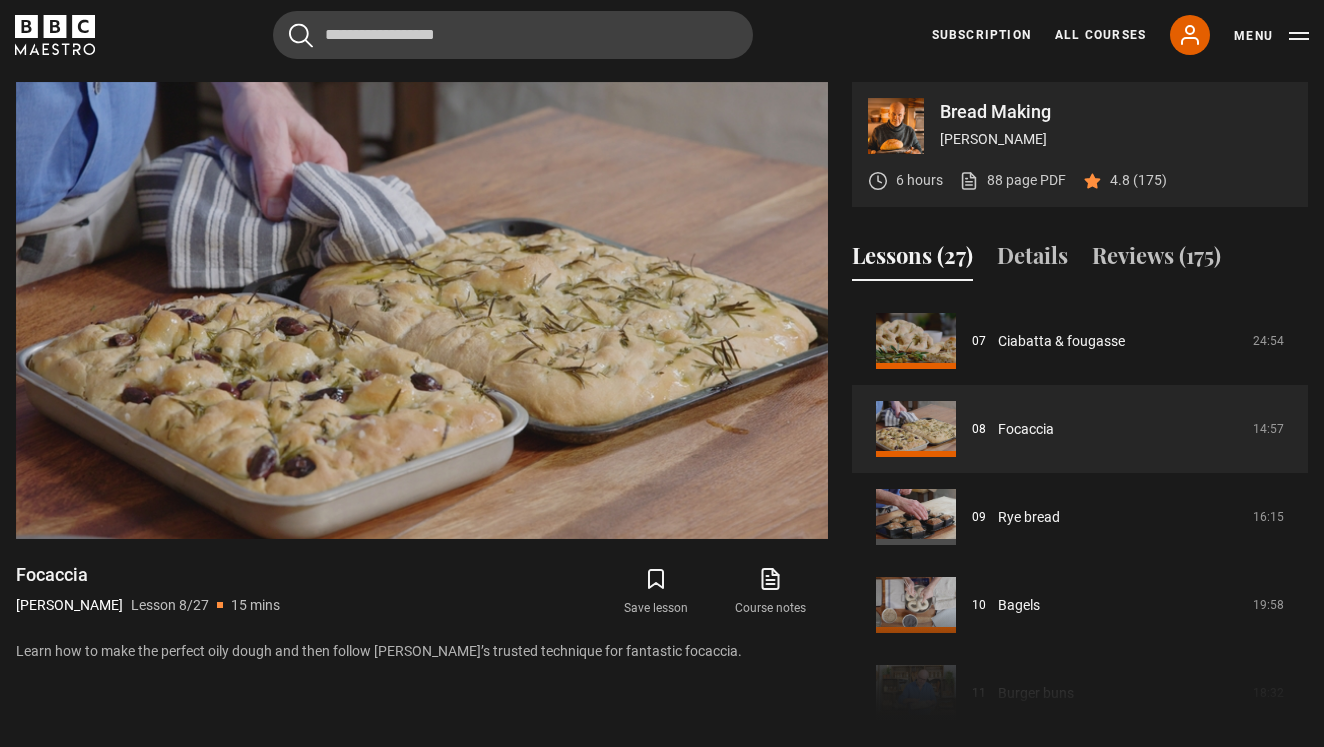 click on "Course notes
opens in new tab" at bounding box center [771, 592] 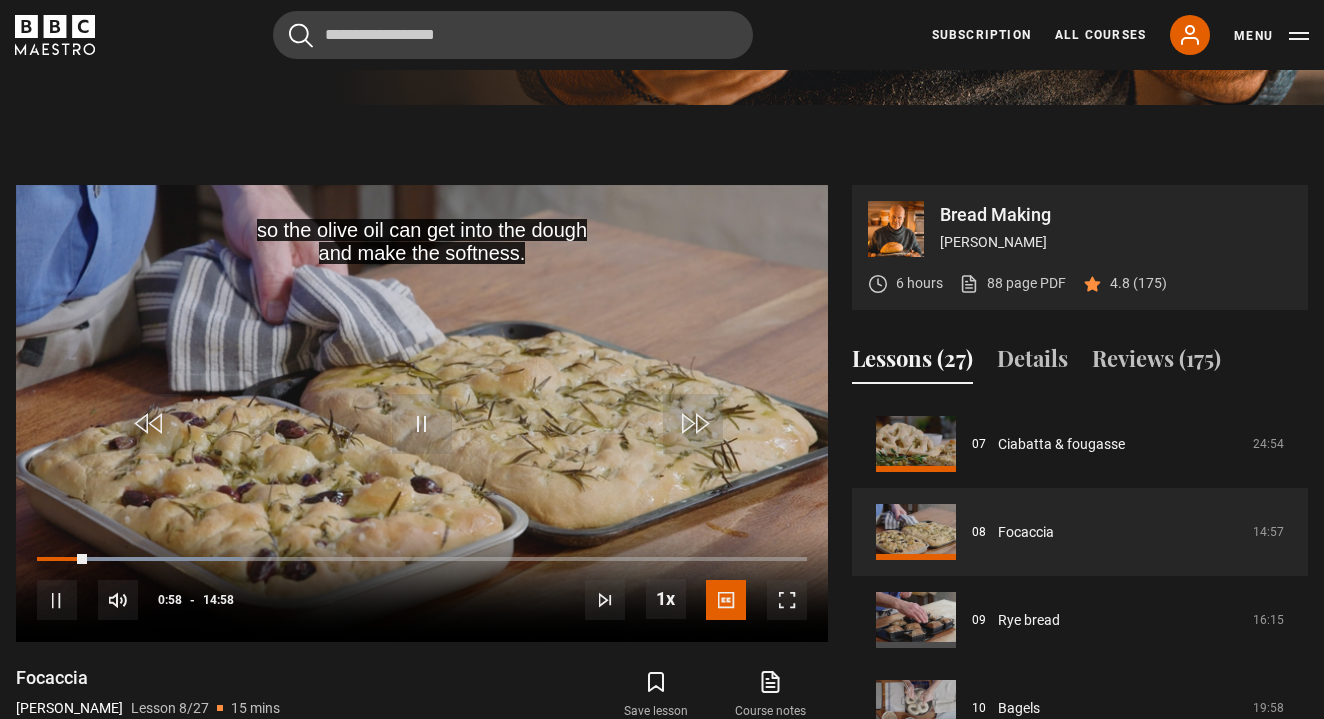 scroll, scrollTop: 645, scrollLeft: 0, axis: vertical 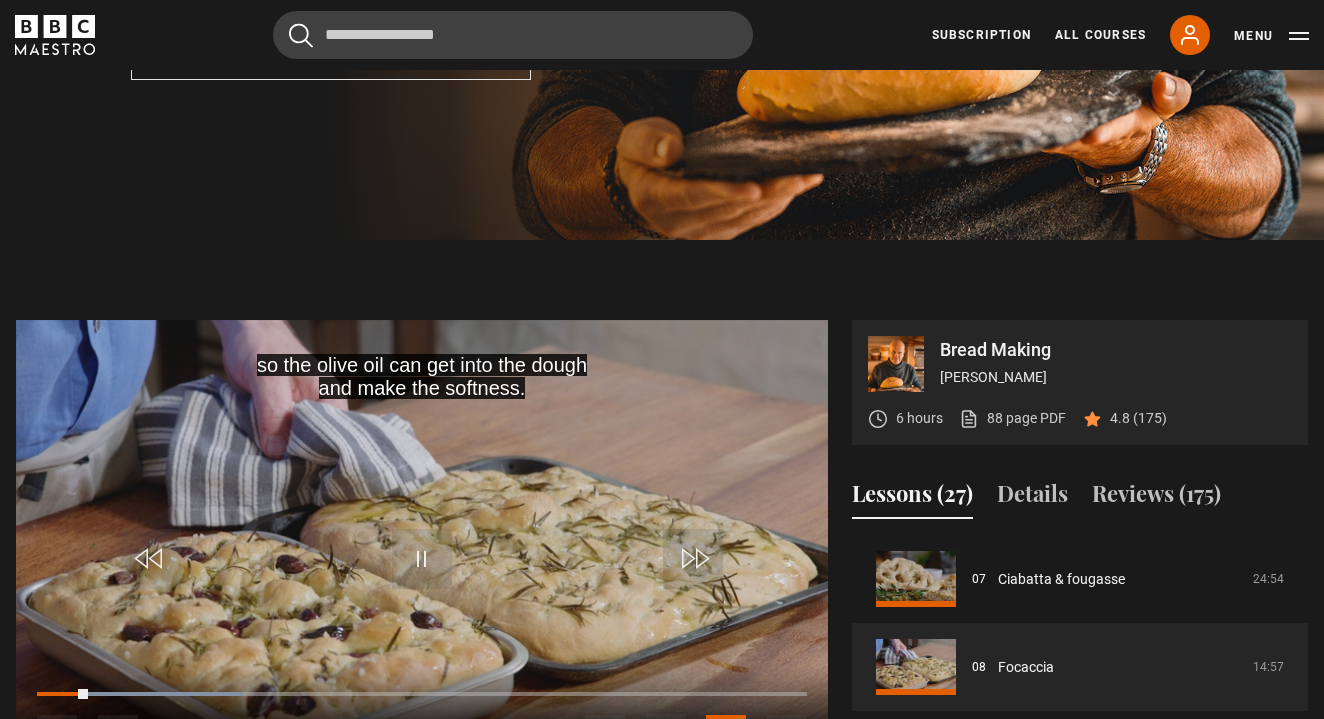 click at bounding box center [422, 559] 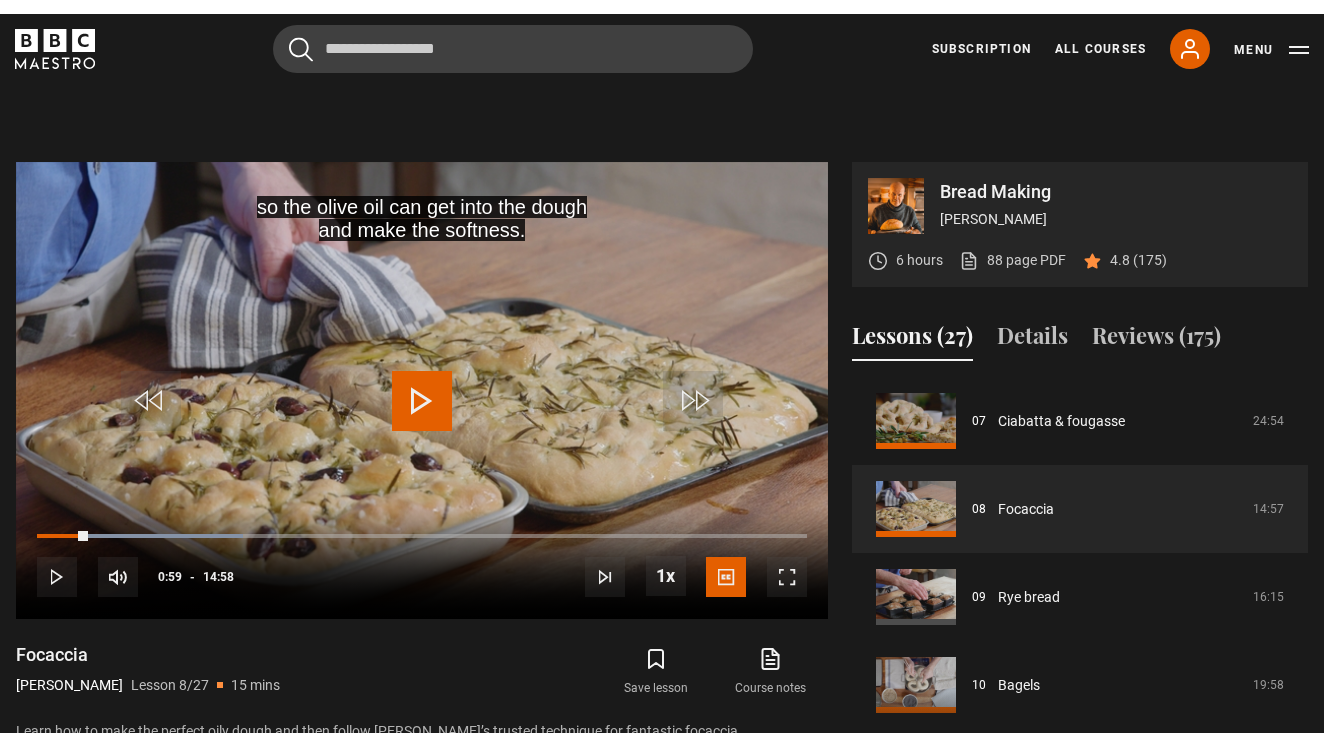 scroll, scrollTop: 817, scrollLeft: 0, axis: vertical 